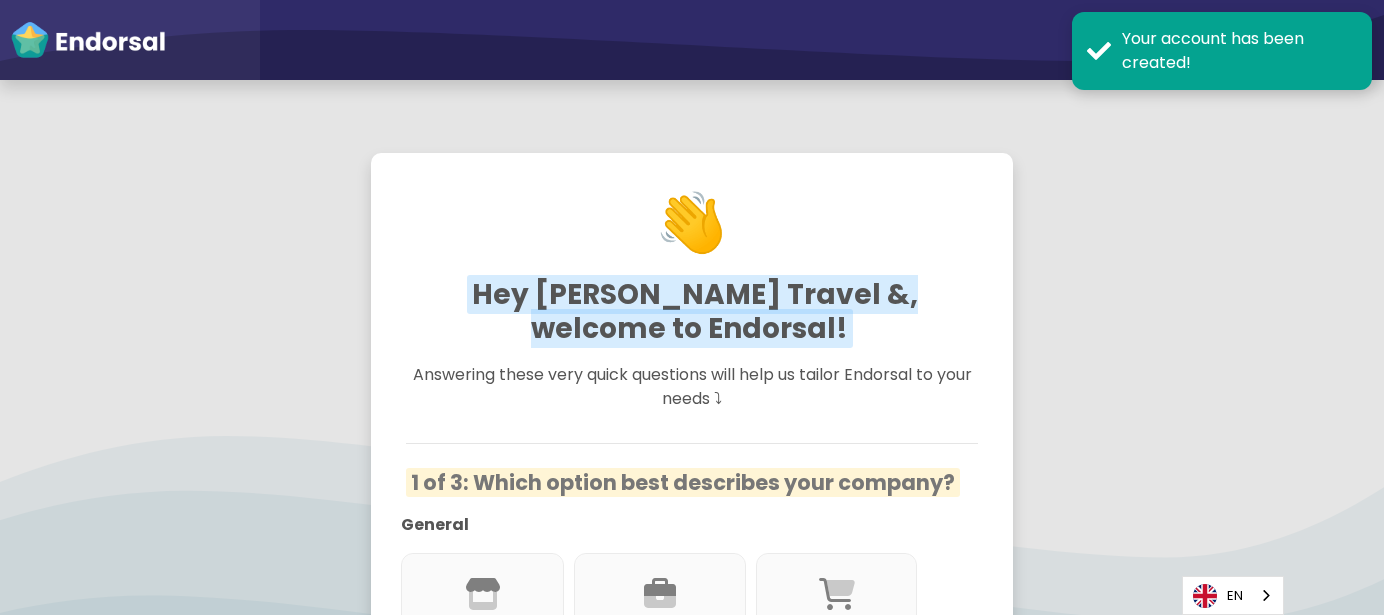 scroll, scrollTop: 0, scrollLeft: 0, axis: both 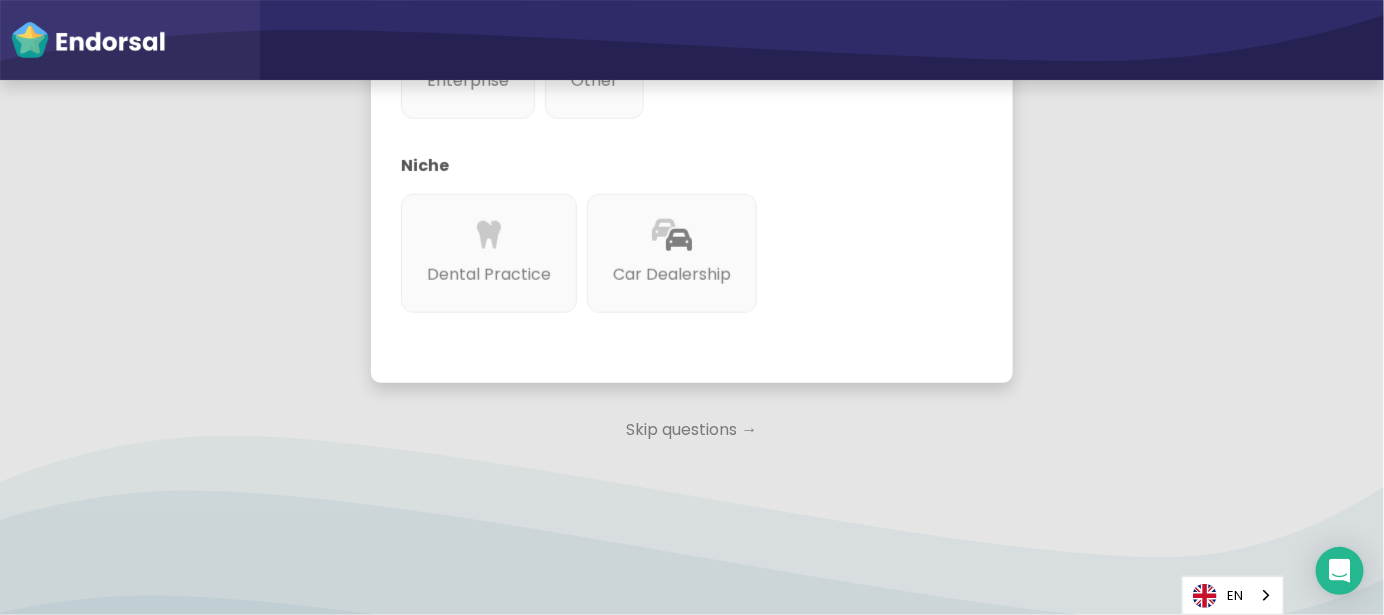 click on "Skip questions →" 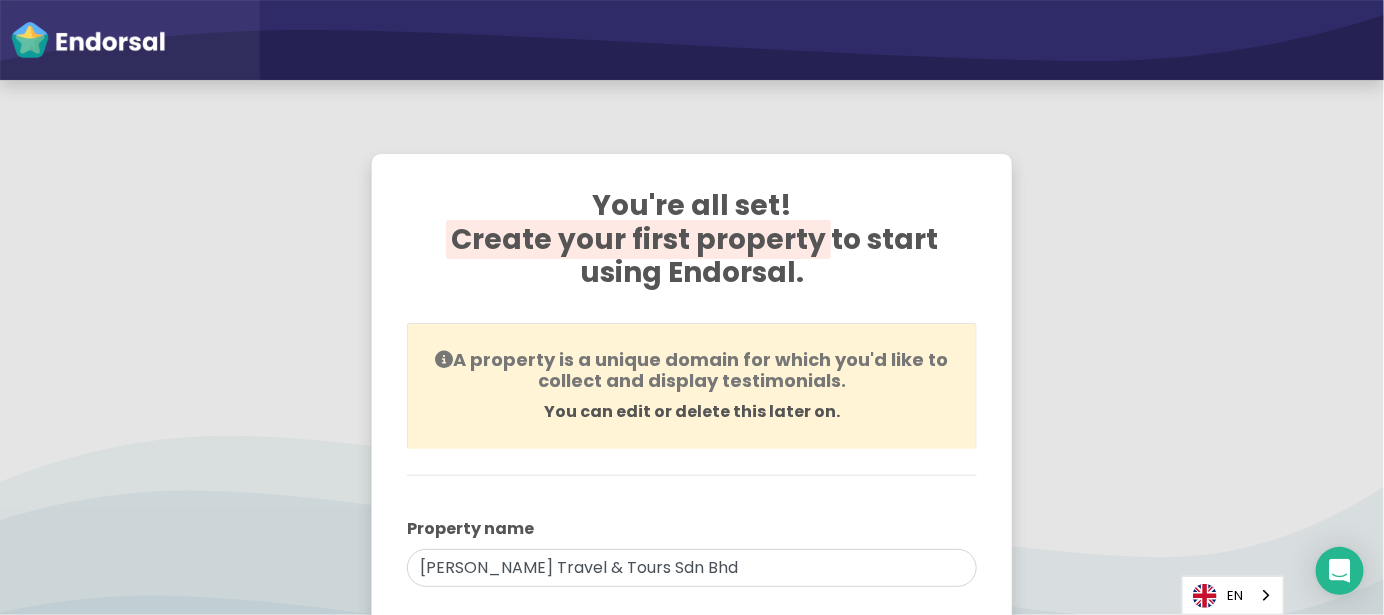 scroll, scrollTop: 609, scrollLeft: 0, axis: vertical 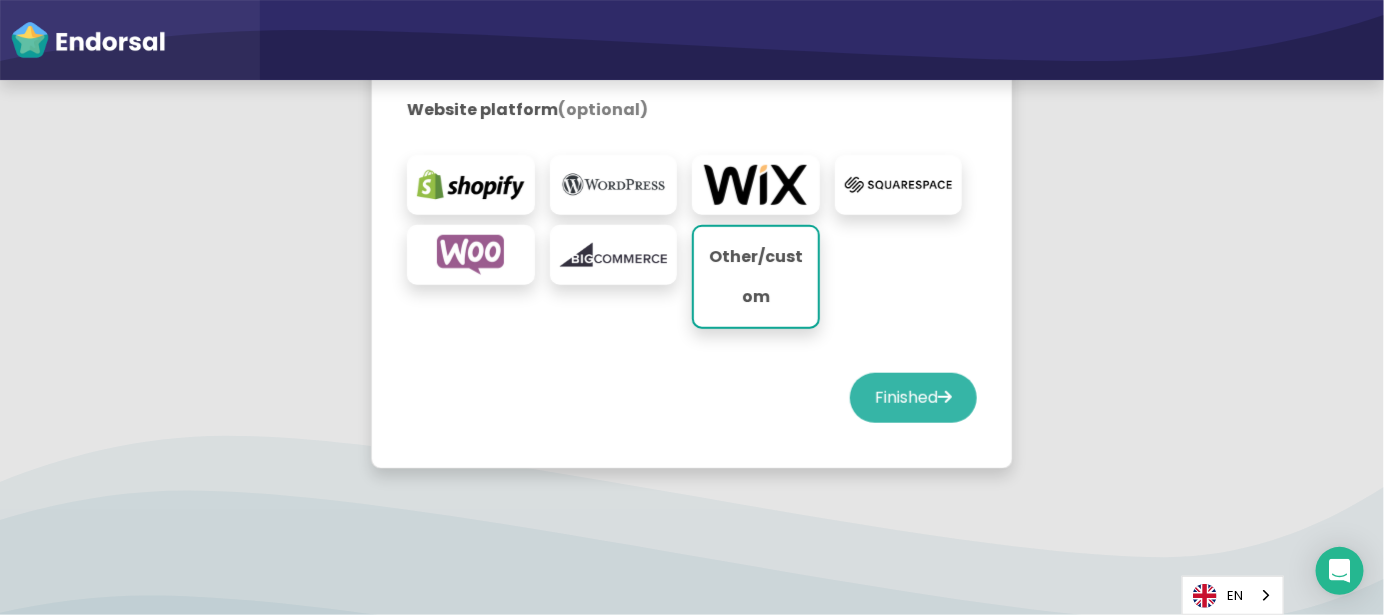 click on "Finished" 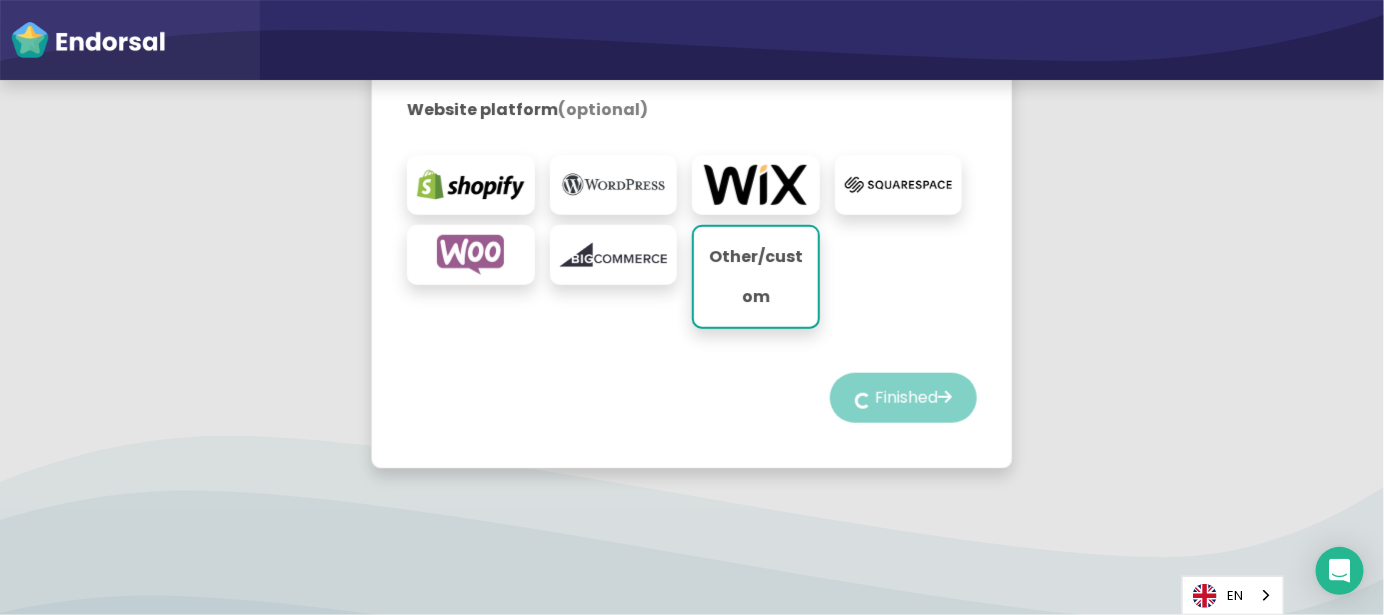 select on "14" 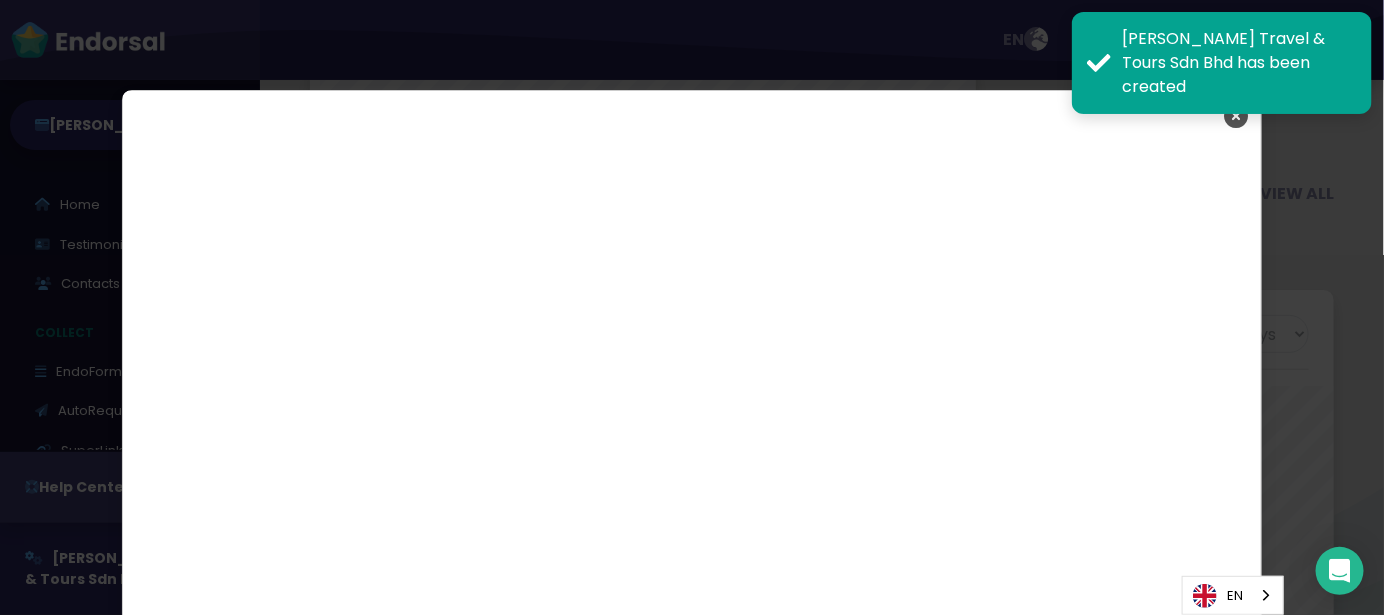 scroll, scrollTop: 3028, scrollLeft: 0, axis: vertical 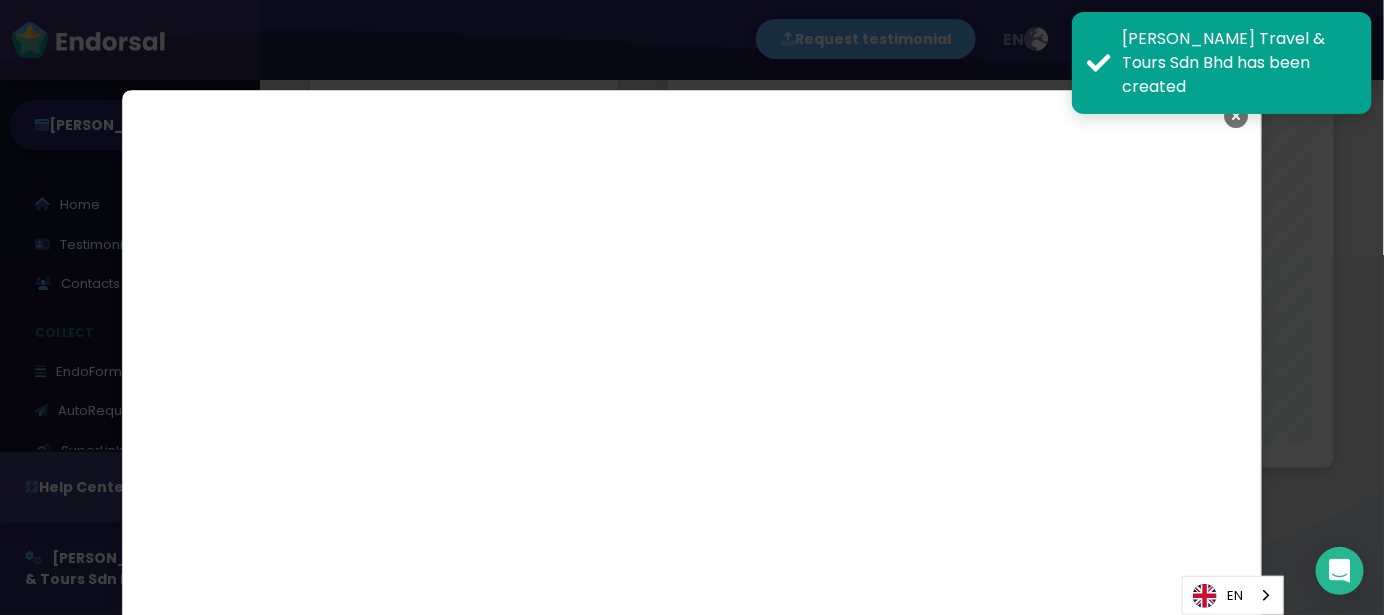 click at bounding box center [1236, 116] 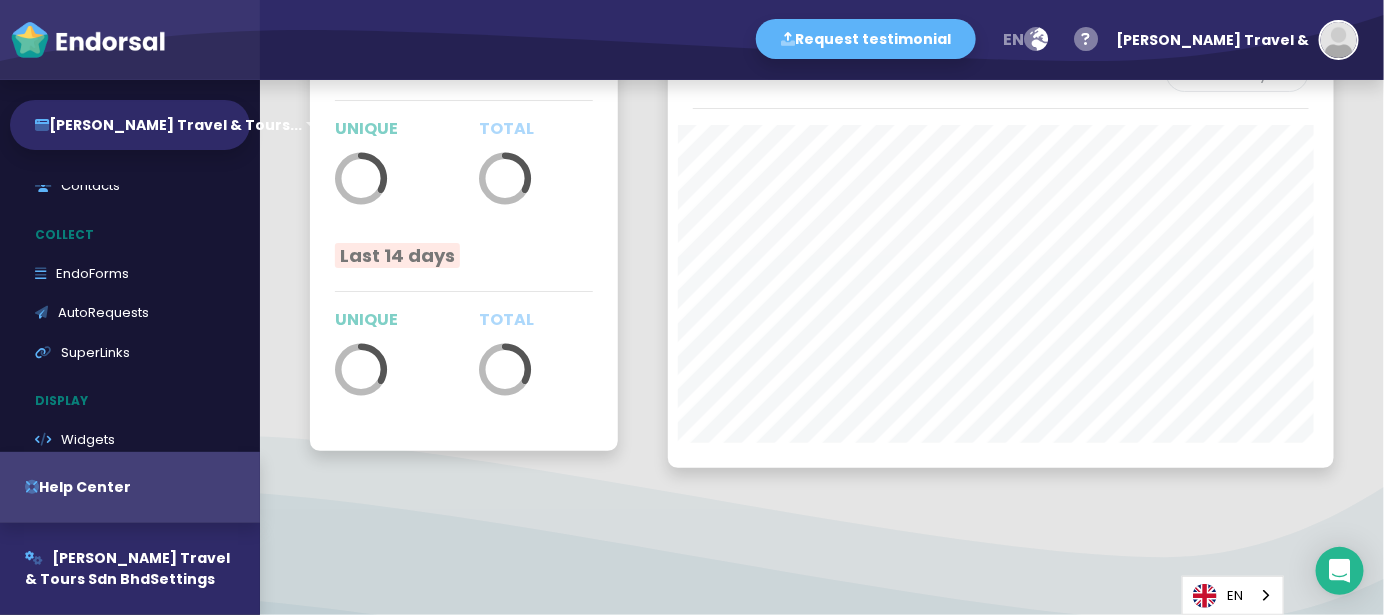 scroll, scrollTop: 133, scrollLeft: 0, axis: vertical 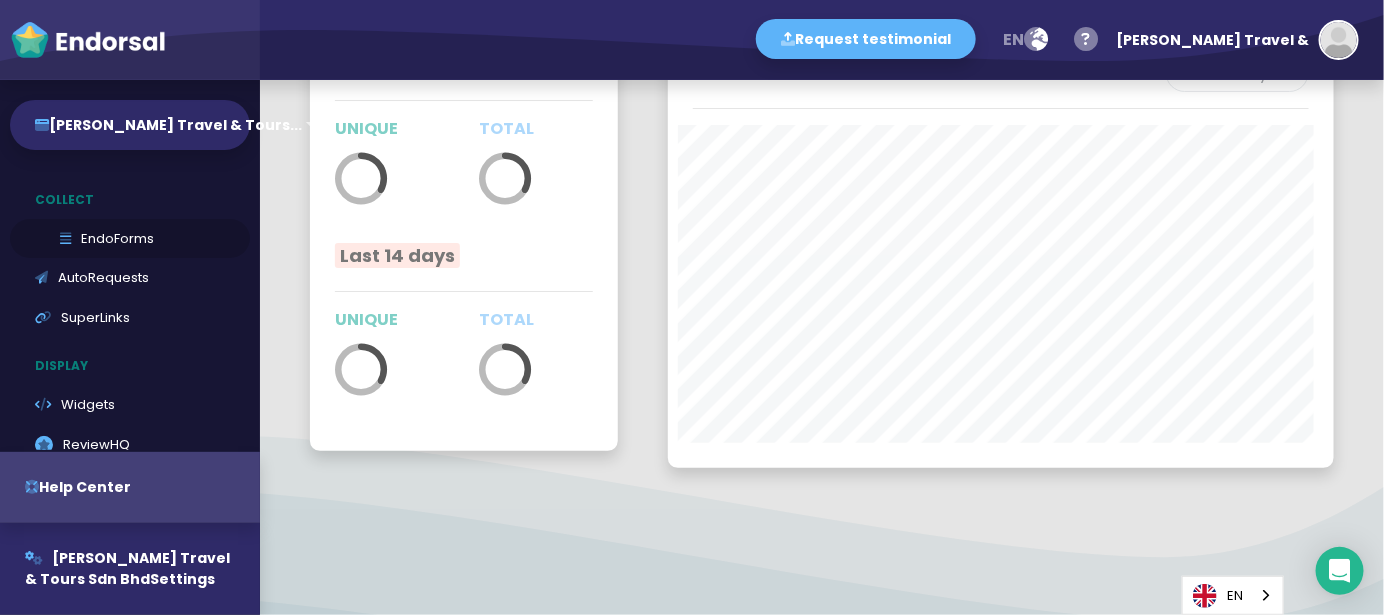 click on "EndoForms" at bounding box center [130, 239] 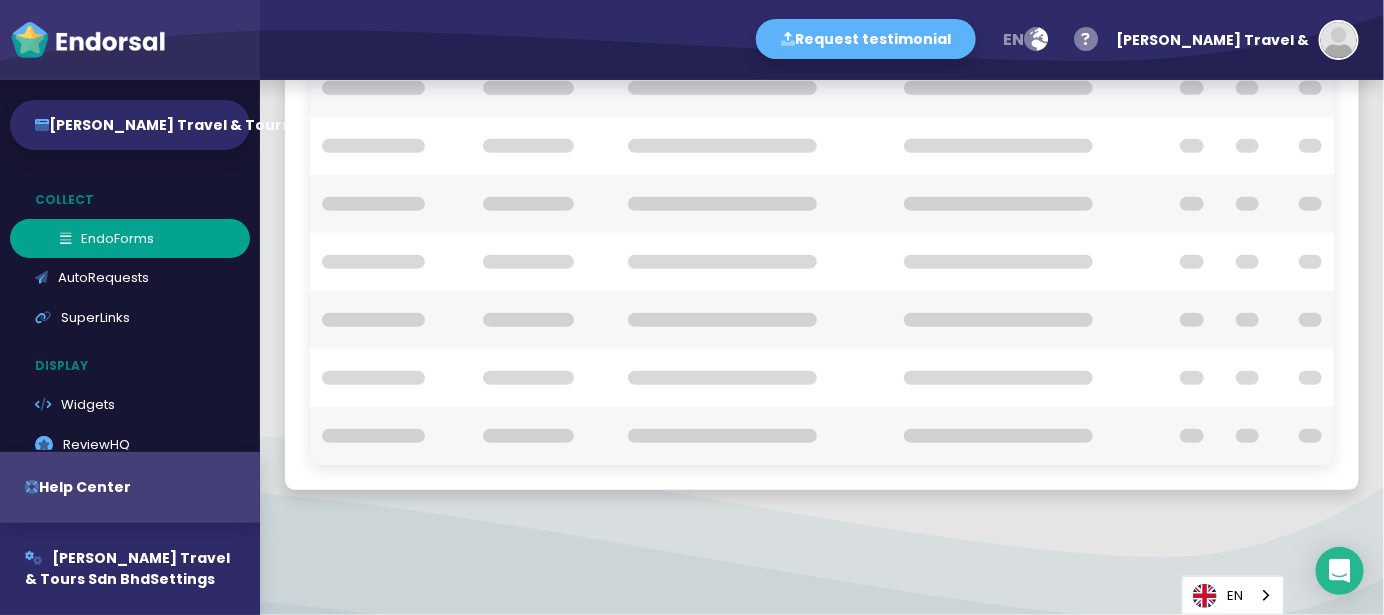scroll, scrollTop: 361, scrollLeft: 0, axis: vertical 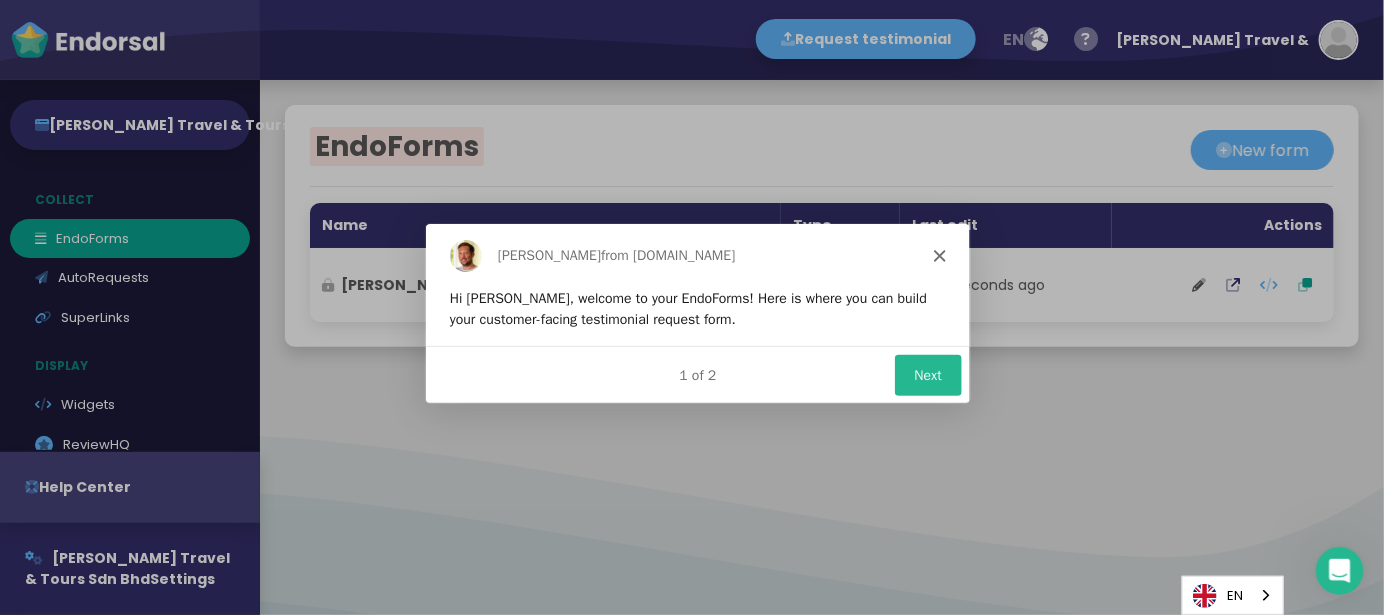 click 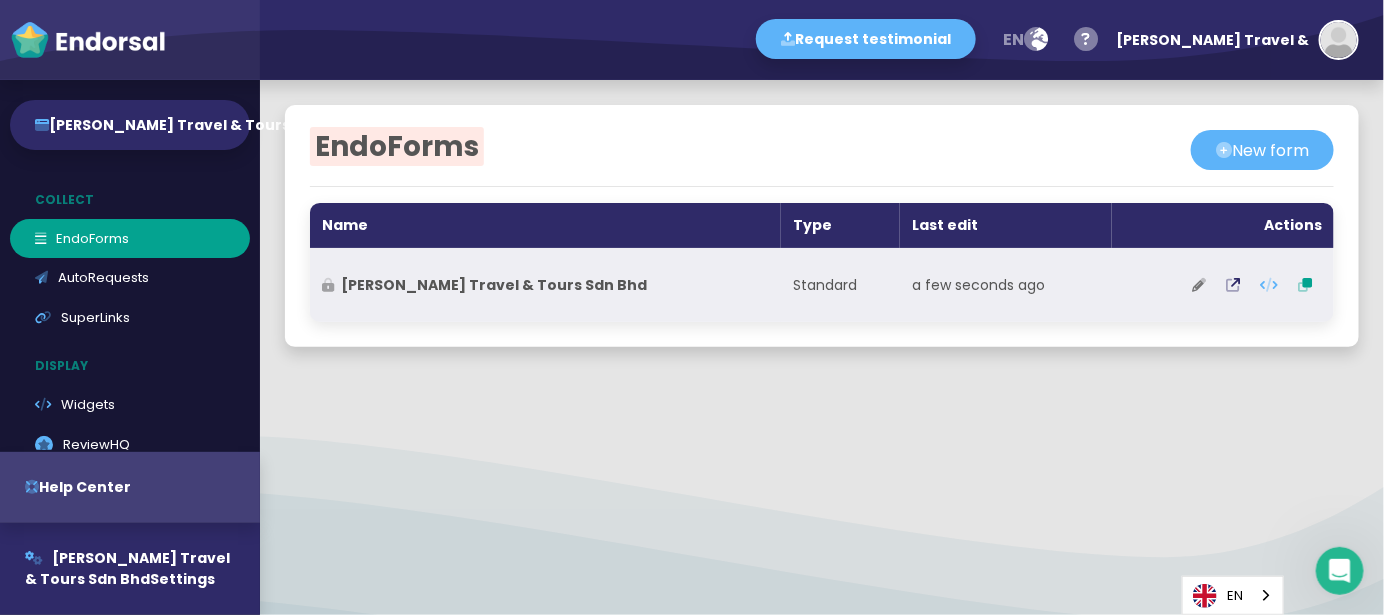 click 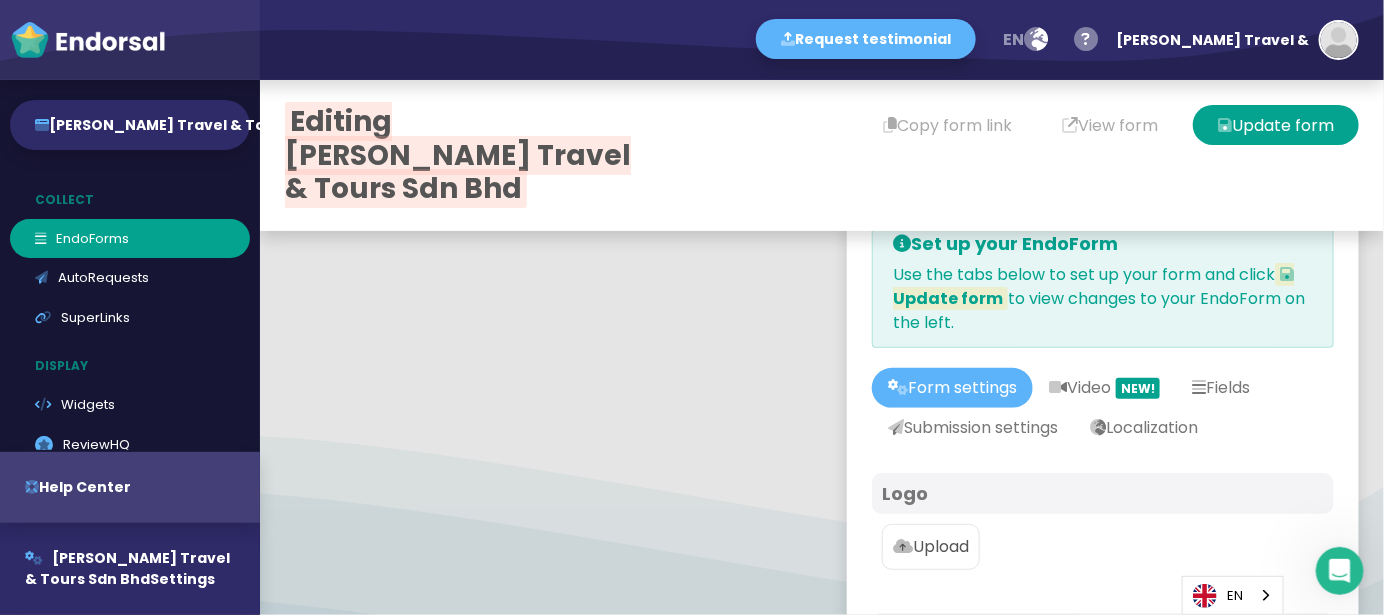 type on "#5DB3F9" 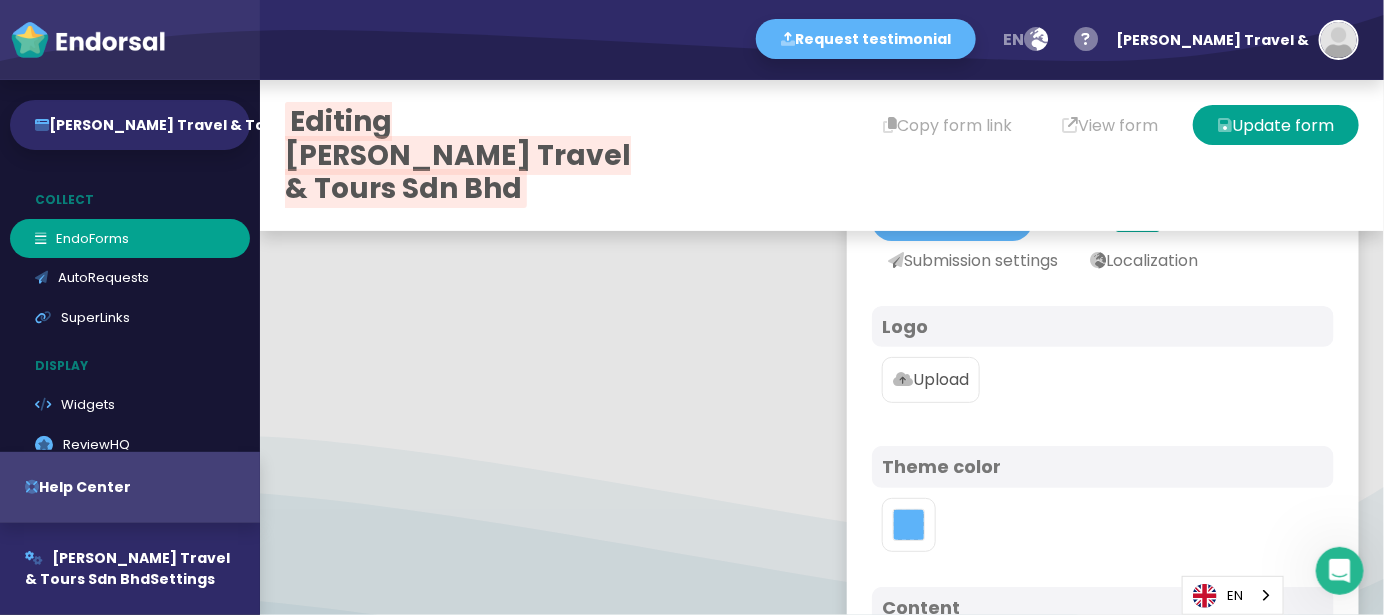 scroll, scrollTop: 133, scrollLeft: 0, axis: vertical 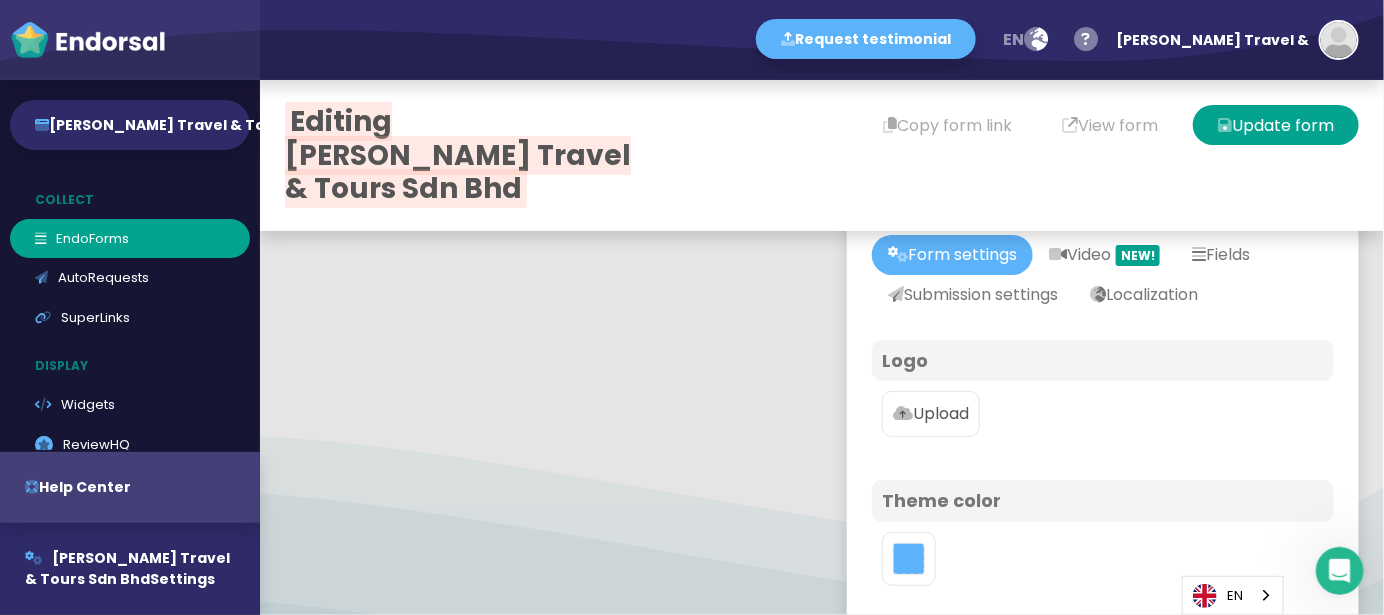 click on "Upload" at bounding box center [931, 414] 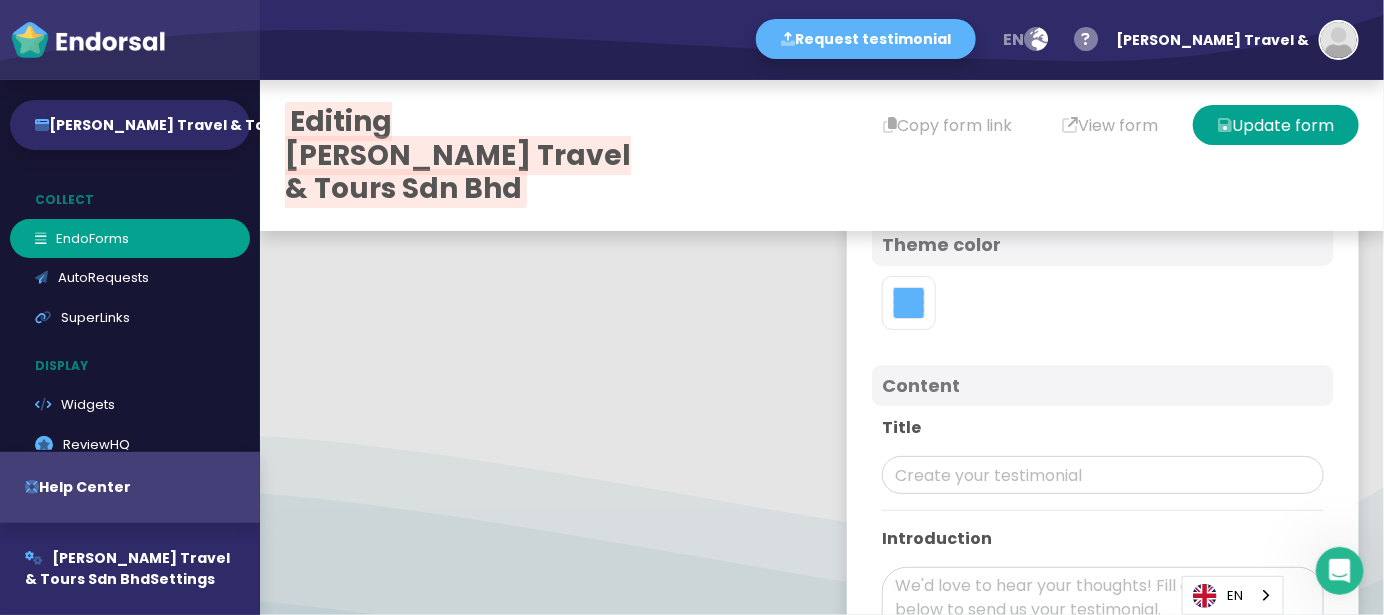 scroll, scrollTop: 533, scrollLeft: 0, axis: vertical 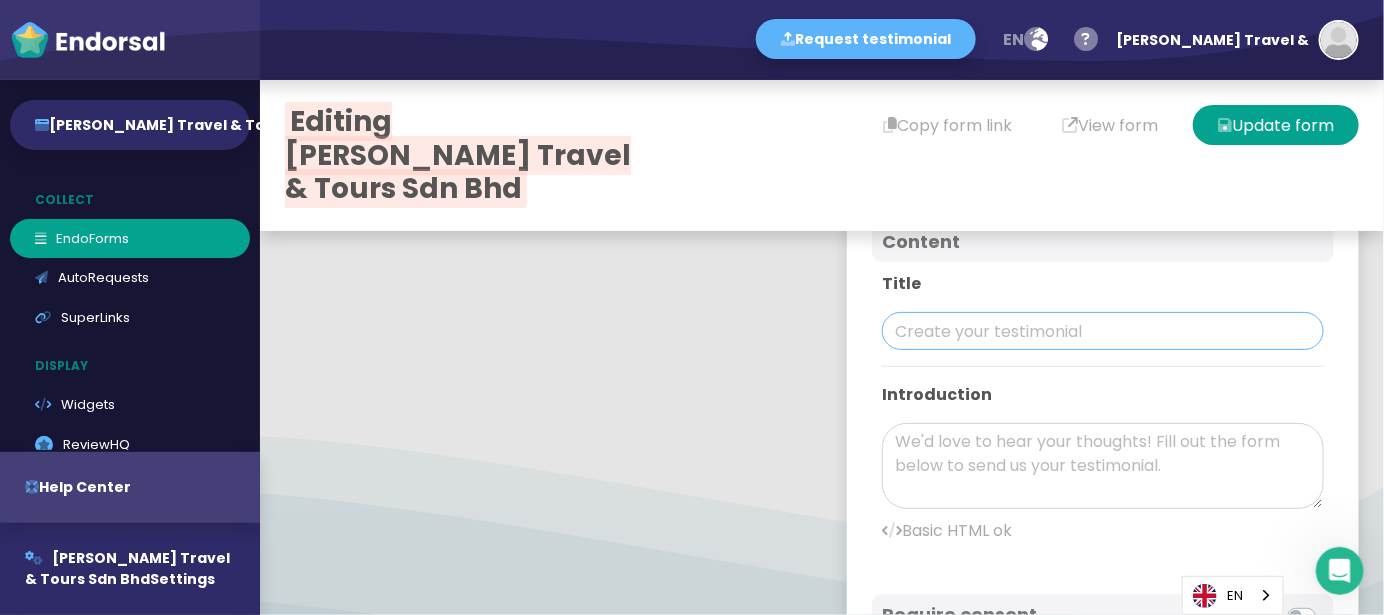 click at bounding box center (1103, 331) 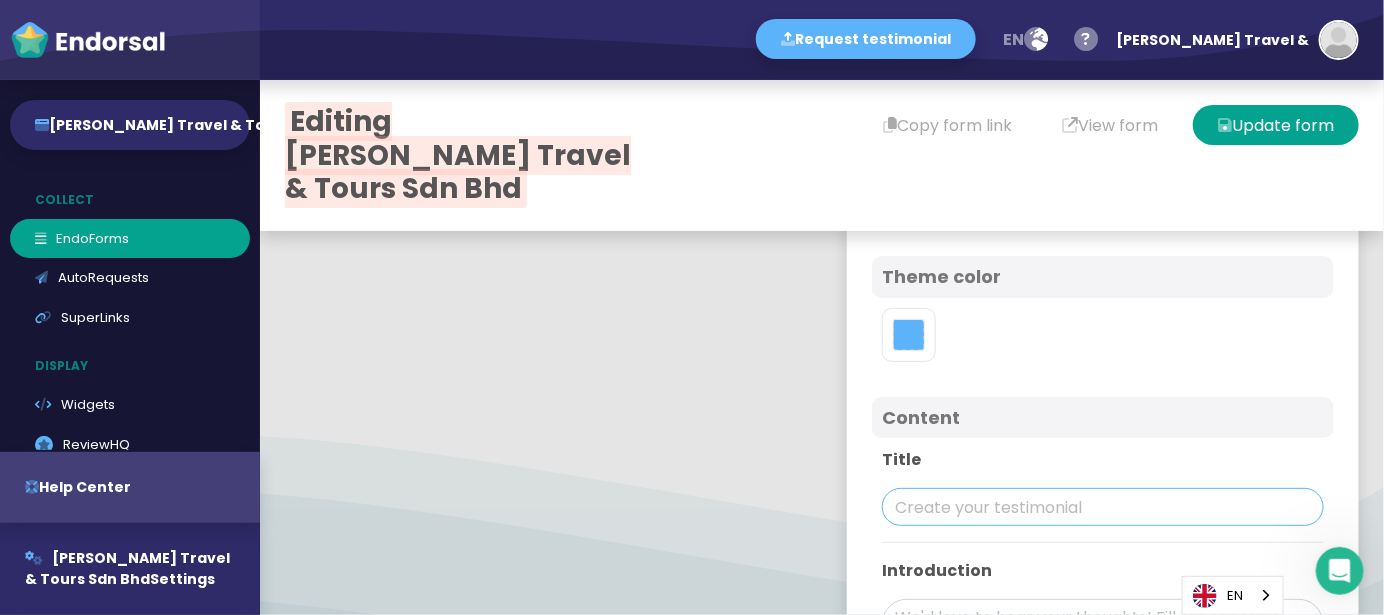 paste on "[PERSON_NAME] Travel & Tours Sdn Bhd" 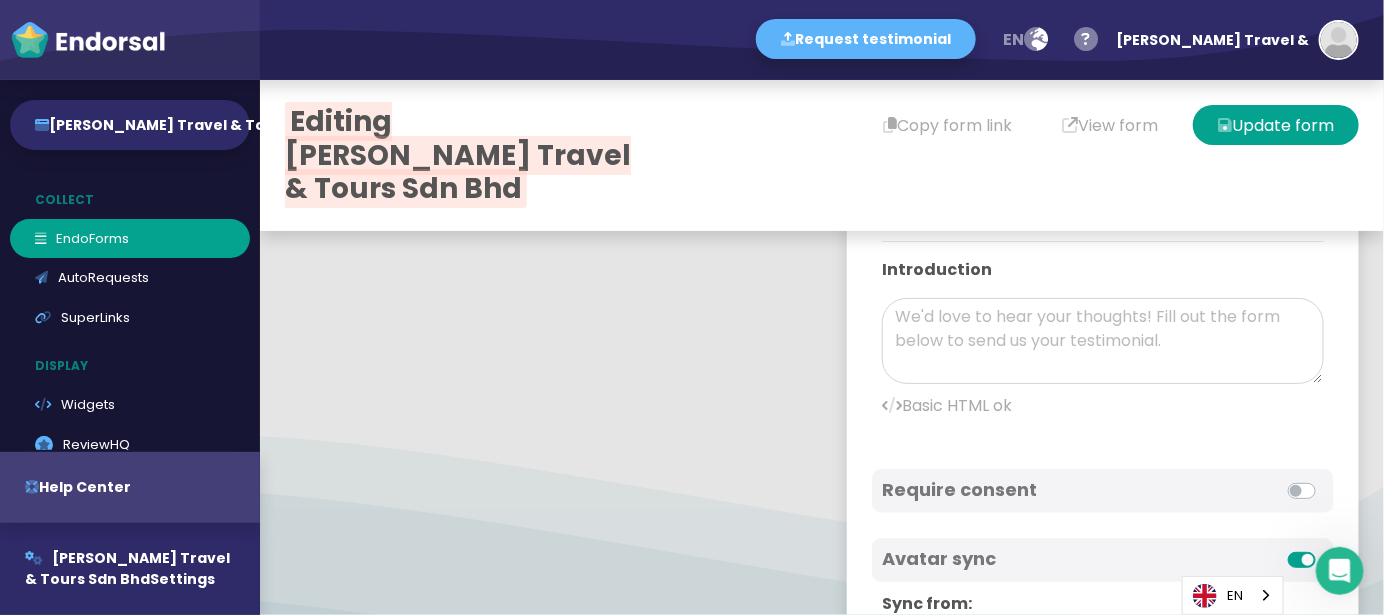 scroll, scrollTop: 800, scrollLeft: 0, axis: vertical 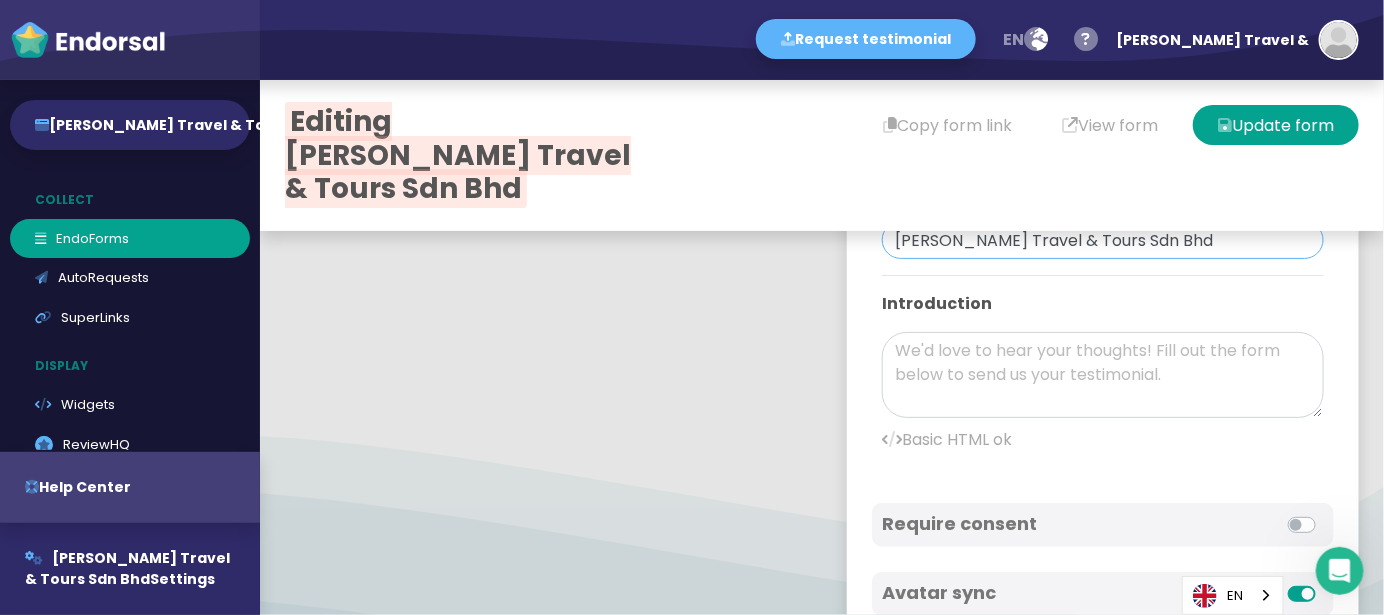 type on "[PERSON_NAME] Travel & Tours Sdn Bhd" 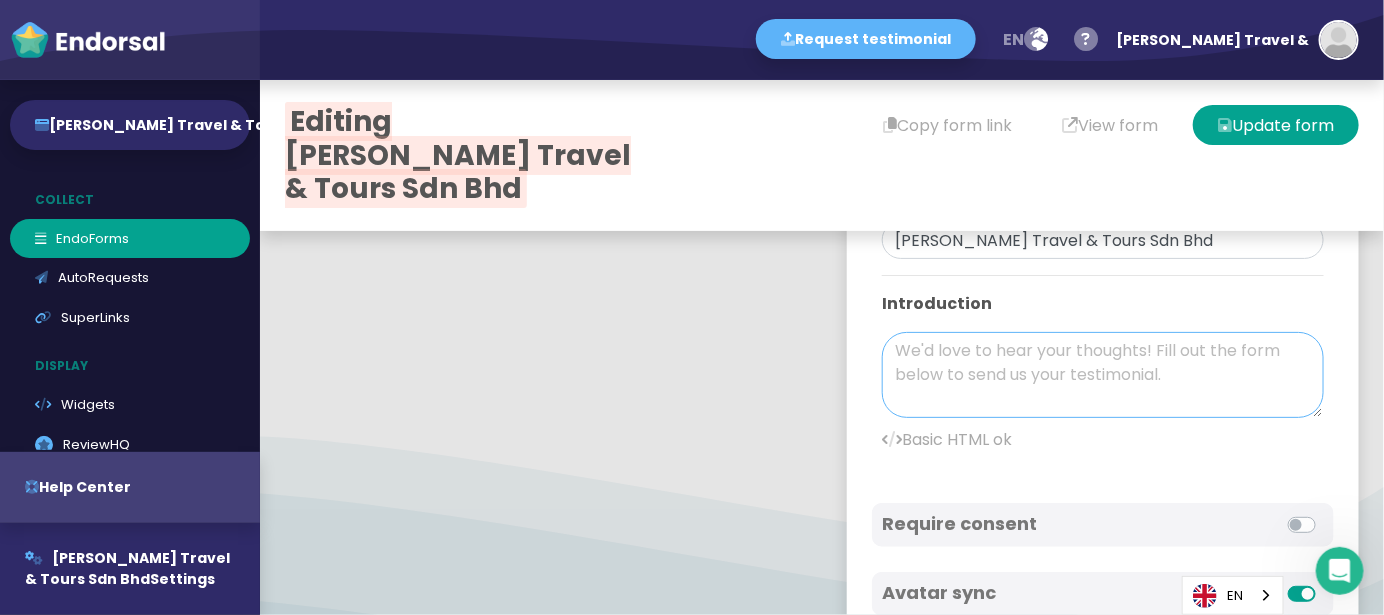 click at bounding box center [1103, 375] 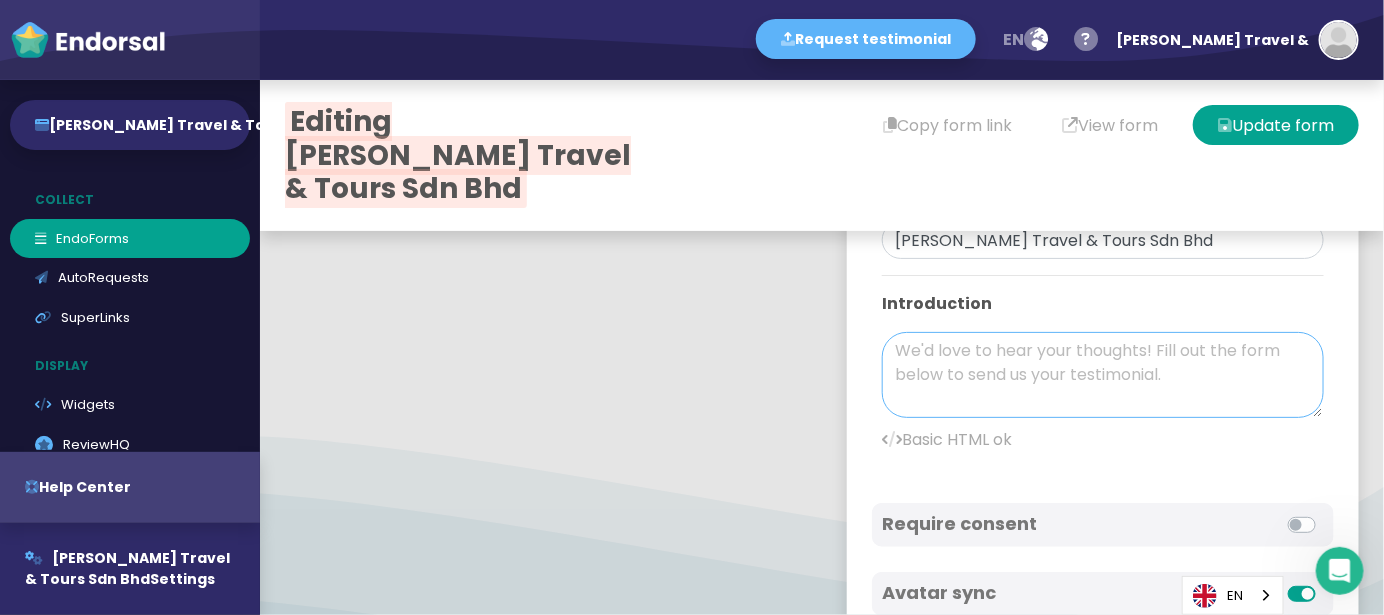 paste on "[PERSON_NAME] Travel & Tours Sdn Bhd is the main travel agency and tour operator from [GEOGRAPHIC_DATA]. Visitors can arrange special dual packages from this firm that combine national Malaysian excursions with sightseeing opportunities in [GEOGRAPHIC_DATA]. Whether they travel to [GEOGRAPHIC_DATA] or [GEOGRAPHIC_DATA] including pauses at cruise ports, all [PERSON_NAME] Travel & Tours clients can access unique trip packages. Anyone looking for personal travel or accompanied by family members or in a group will find answers from the travel agency. [PERSON_NAME] Travel & Tours provides a practical airport transfer service together with coach rentals and vehicle rentals inside [GEOGRAPHIC_DATA], therefore meeting any travel need. [PERSON_NAME] Travel & Tours ensures that its operations offer its customers fun travel experiences showcasing Malaysian culture and beauty. Visit our website right now to create unforgettable tour experiences." 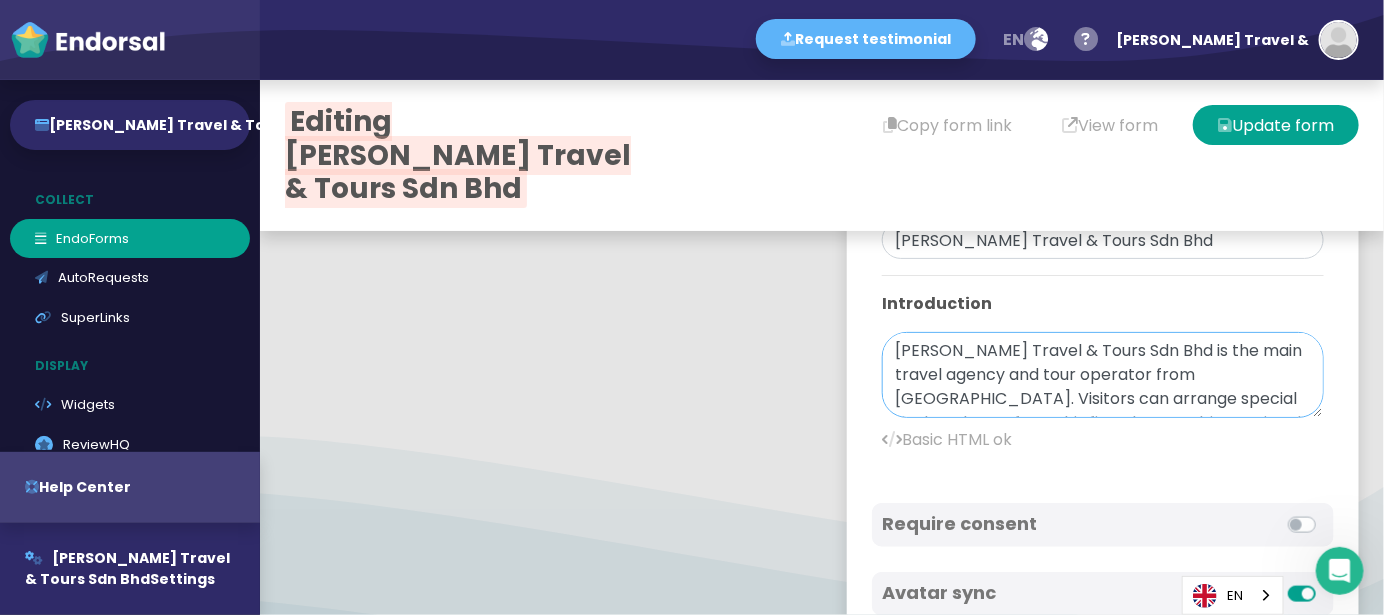 scroll, scrollTop: 401, scrollLeft: 0, axis: vertical 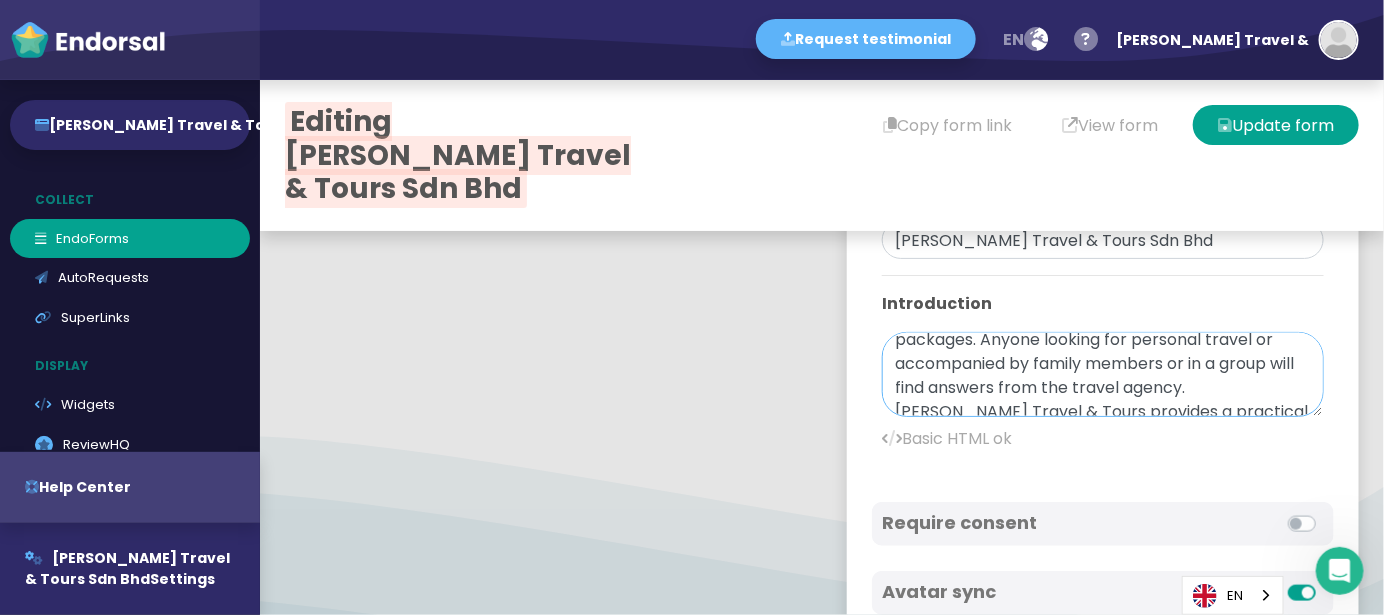 drag, startPoint x: 1290, startPoint y: 408, endPoint x: 1278, endPoint y: 591, distance: 183.39302 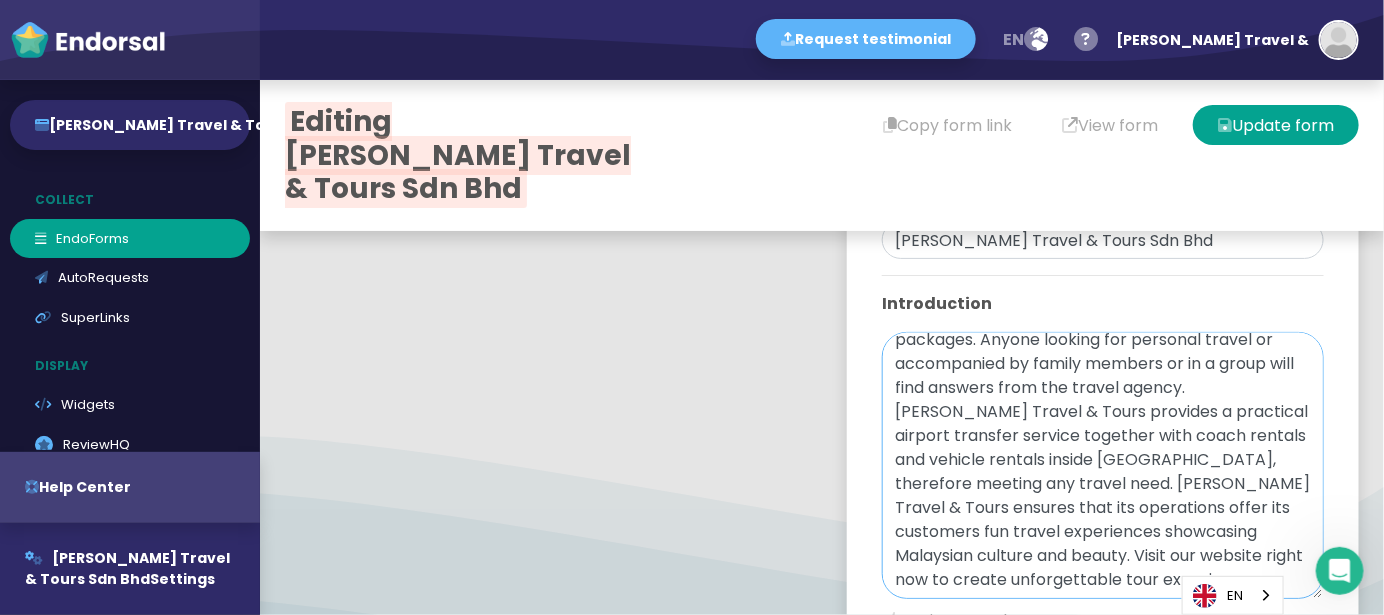 scroll, scrollTop: 0, scrollLeft: 0, axis: both 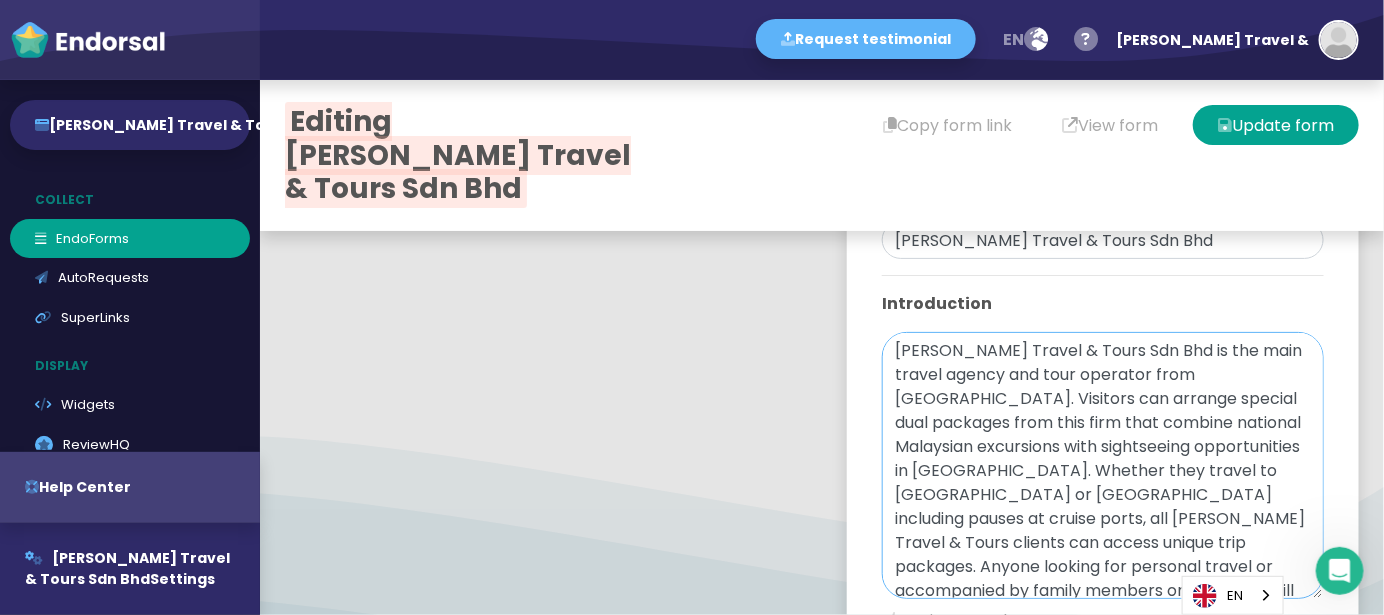 click on "[PERSON_NAME] Travel & Tours Sdn Bhd is the main travel agency and tour operator from [GEOGRAPHIC_DATA]. Visitors can arrange special dual packages from this firm that combine national Malaysian excursions with sightseeing opportunities in [GEOGRAPHIC_DATA]. Whether they travel to [GEOGRAPHIC_DATA] or [GEOGRAPHIC_DATA] including pauses at cruise ports, all [PERSON_NAME] Travel & Tours clients can access unique trip packages. Anyone looking for personal travel or accompanied by family members or in a group will find answers from the travel agency. [PERSON_NAME] Travel & Tours provides a practical airport transfer service together with coach rentals and vehicle rentals inside [GEOGRAPHIC_DATA], therefore meeting any travel need. [PERSON_NAME] Travel & Tours ensures that its operations offer its customers fun travel experiences showcasing Malaysian culture and beauty. Visit our website right now to create unforgettable tour experiences." at bounding box center (1103, 465) 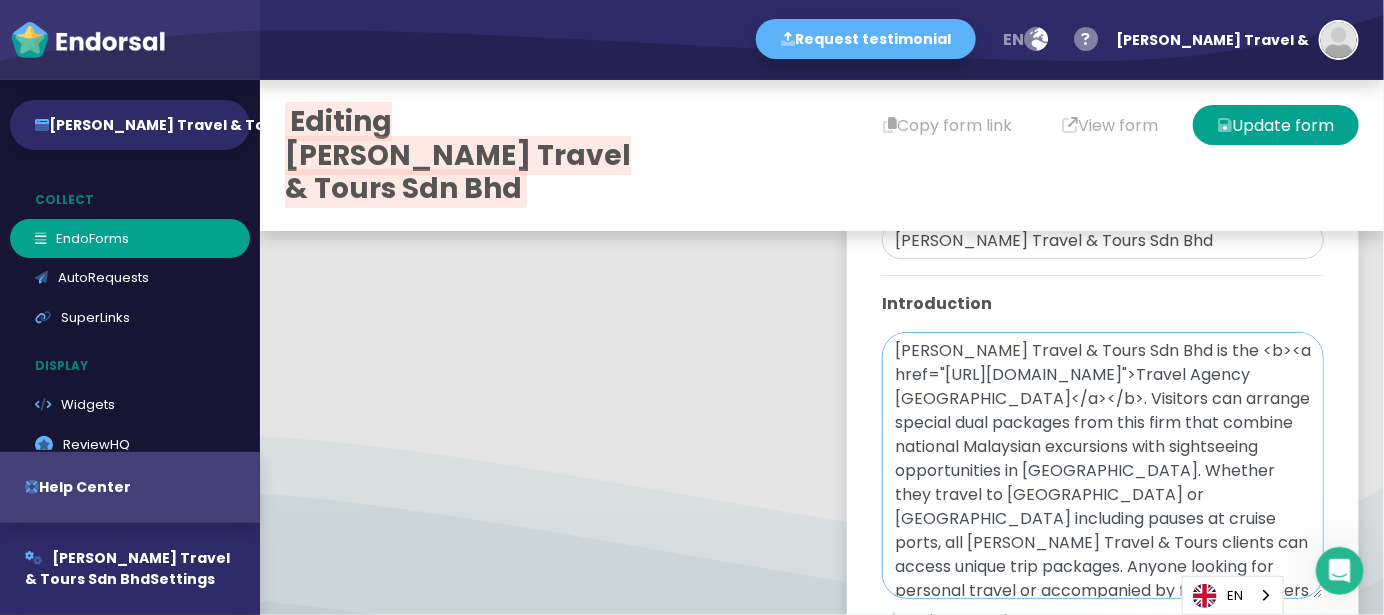 click on "[PERSON_NAME] Travel & Tours Sdn Bhd is the <b><a href="[URL][DOMAIN_NAME]">Travel Agency [GEOGRAPHIC_DATA]</a></b>. Visitors can arrange special dual packages from this firm that combine national Malaysian excursions with sightseeing opportunities in [GEOGRAPHIC_DATA]. Whether they travel to [GEOGRAPHIC_DATA] or [GEOGRAPHIC_DATA] including pauses at cruise ports, all [PERSON_NAME] Travel & Tours clients can access unique trip packages. Anyone looking for personal travel or accompanied by family members or in a group will find answers from the travel agency. [PERSON_NAME] Travel & Tours provides a practical airport transfer service together with coach rentals and vehicle rentals inside [GEOGRAPHIC_DATA], therefore meeting any travel need. [PERSON_NAME] Travel & Tours ensures that its operations offer its customers fun travel experiences showcasing Malaysian culture and beauty. Visit our website right now to create unforgettable tour experiences." at bounding box center [1103, 465] 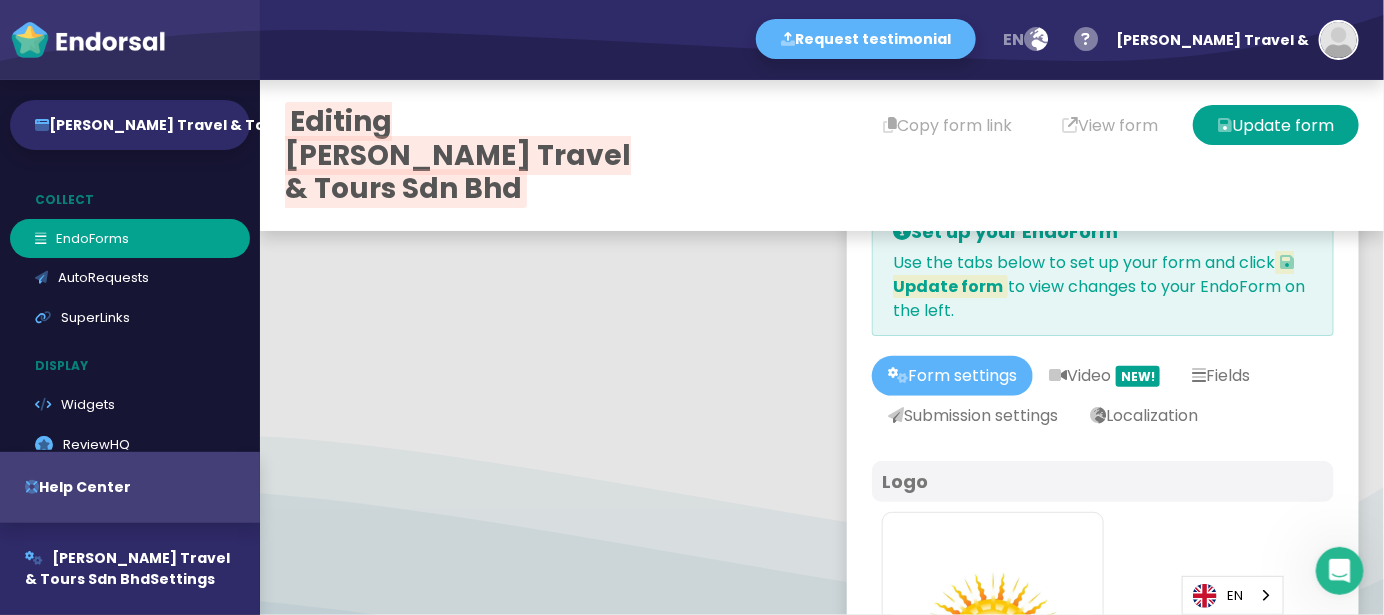 scroll, scrollTop: 0, scrollLeft: 0, axis: both 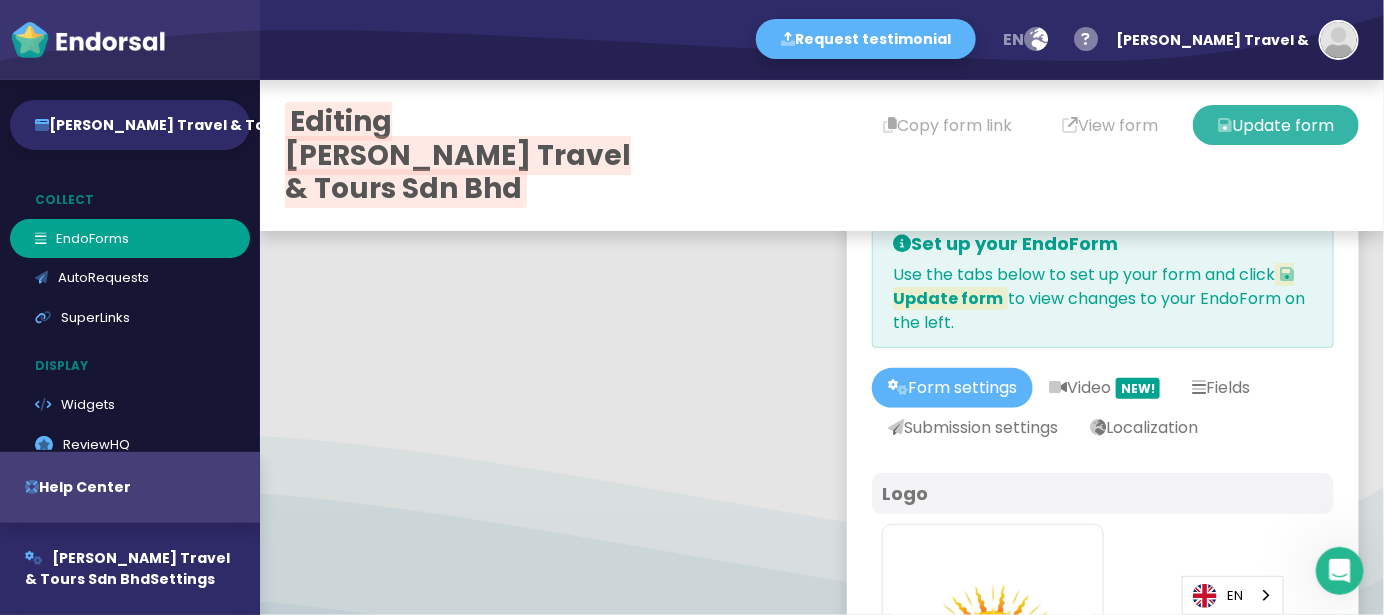 type on "[PERSON_NAME] Travel & Tours Sdn Bhd is the best <b><a href="[URL][DOMAIN_NAME]">Travel Agency [GEOGRAPHIC_DATA]</a></b>. Visitors can arrange special dual packages from this firm that combine national Malaysian excursions with sightseeing opportunities in [GEOGRAPHIC_DATA]. Whether they travel to [GEOGRAPHIC_DATA] or [GEOGRAPHIC_DATA] including pauses at cruise ports, all [PERSON_NAME] Travel & Tours clients can access unique trip packages. Anyone looking for personal travel or accompanied by family members or in a group will find answers from the travel agency. [PERSON_NAME] Travel & Tours provides a practical airport transfer service together with coach rentals and vehicle rentals inside [GEOGRAPHIC_DATA], therefore meeting any travel need. [PERSON_NAME] Travel & Tours ensures that its operations offer its customers fun travel experiences showcasing Malaysian culture and beauty. Visit our website right now to create unforgettable tour experiences." 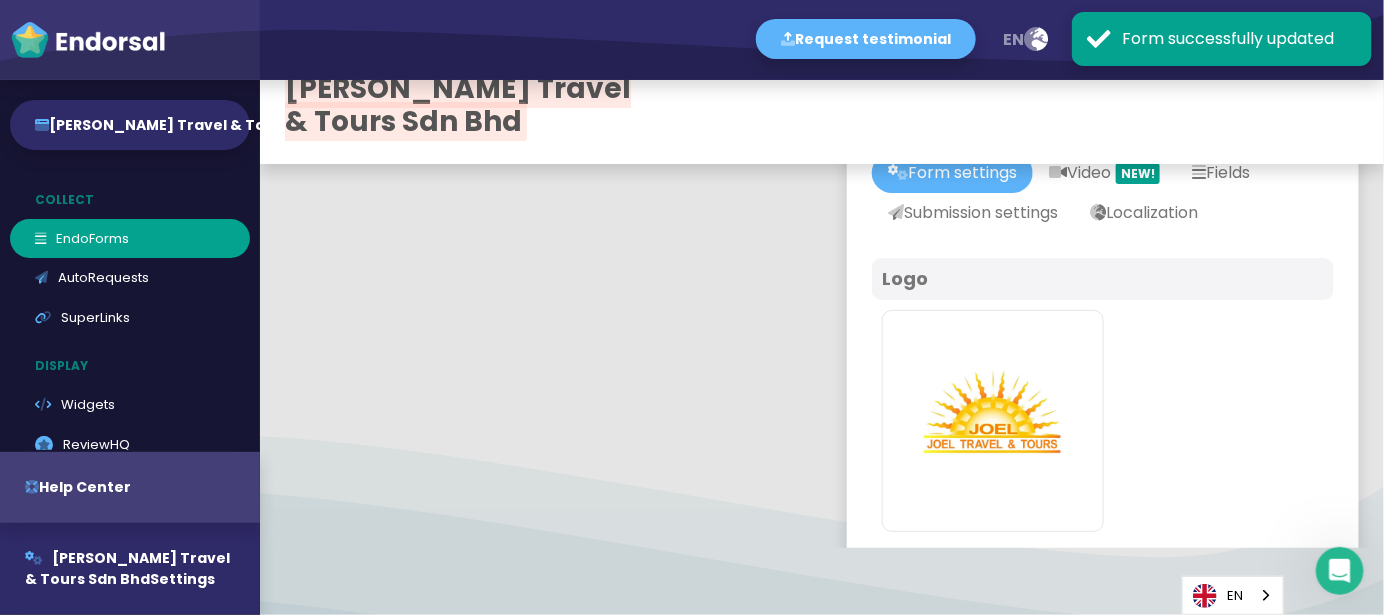 scroll, scrollTop: 100, scrollLeft: 0, axis: vertical 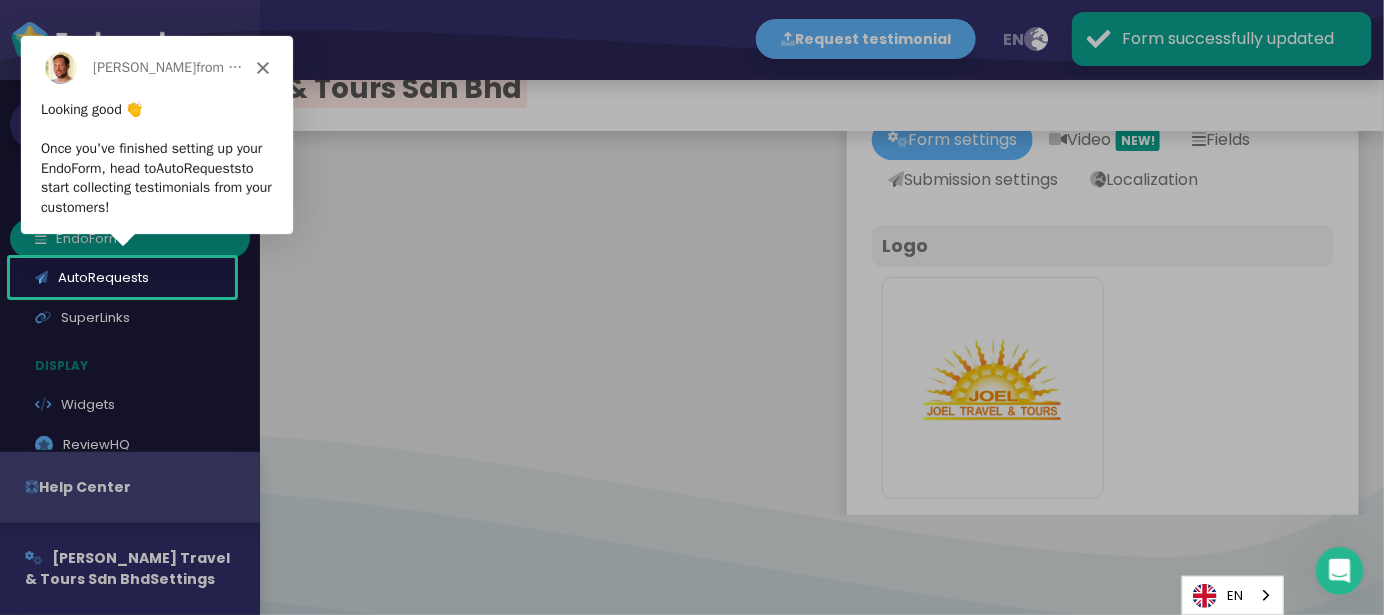 click 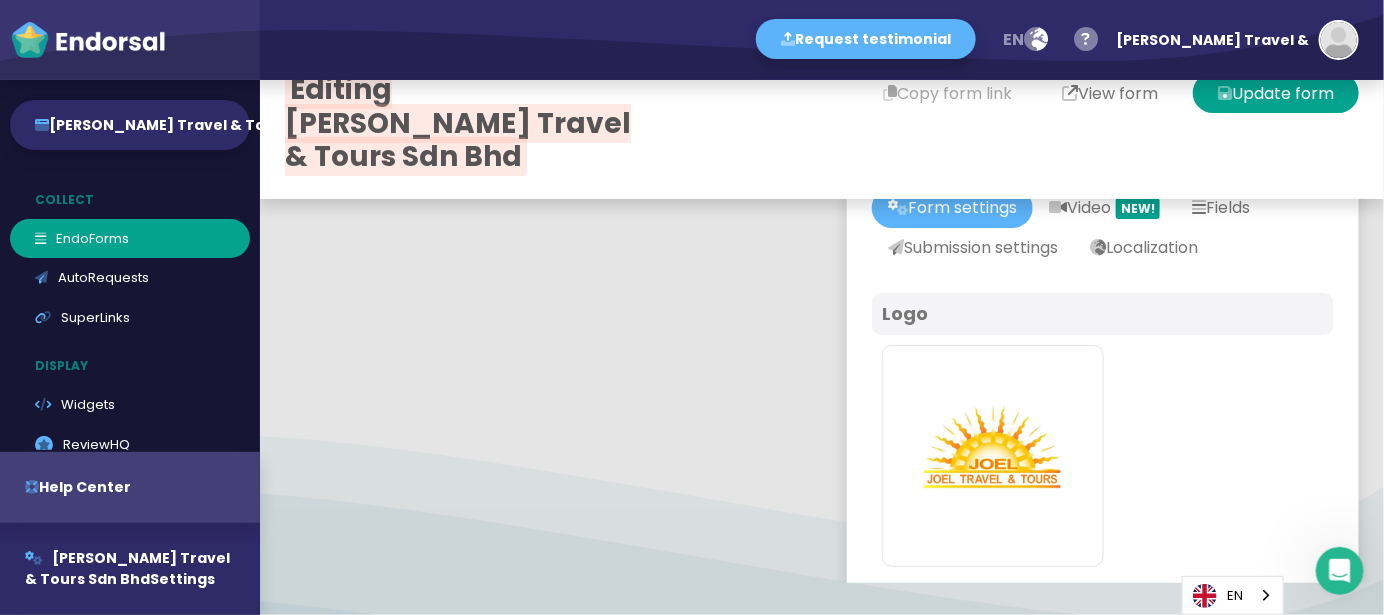 scroll, scrollTop: 0, scrollLeft: 0, axis: both 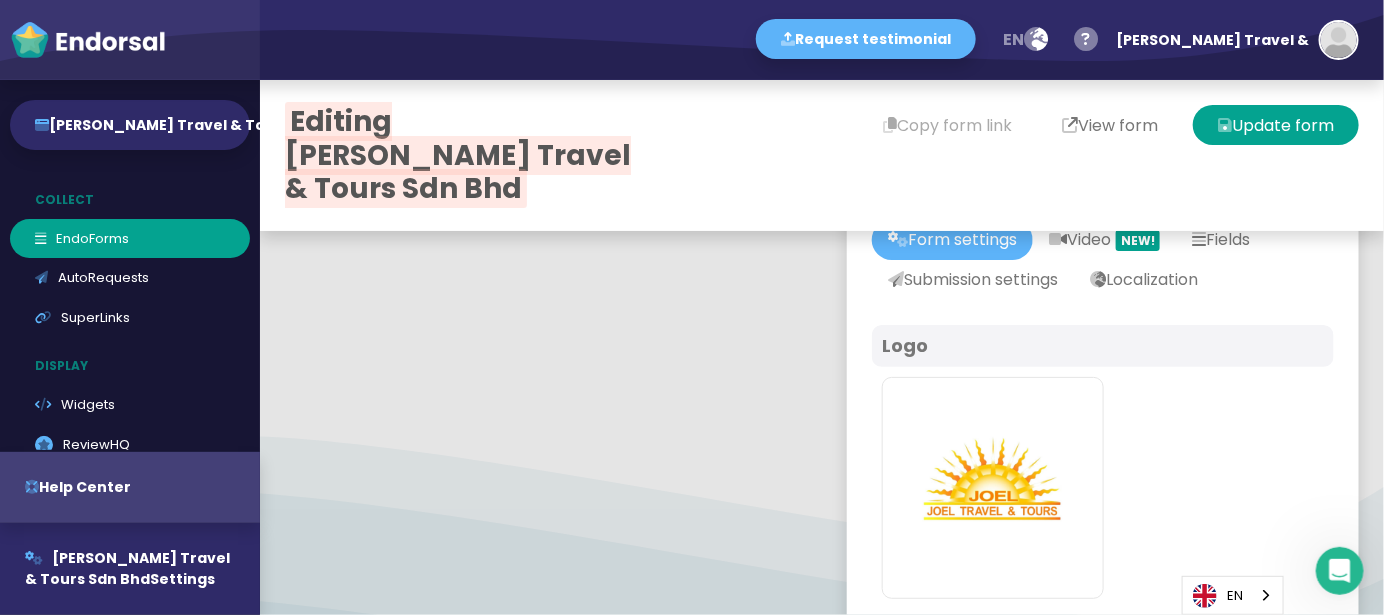 click on "View form" at bounding box center [1110, 125] 